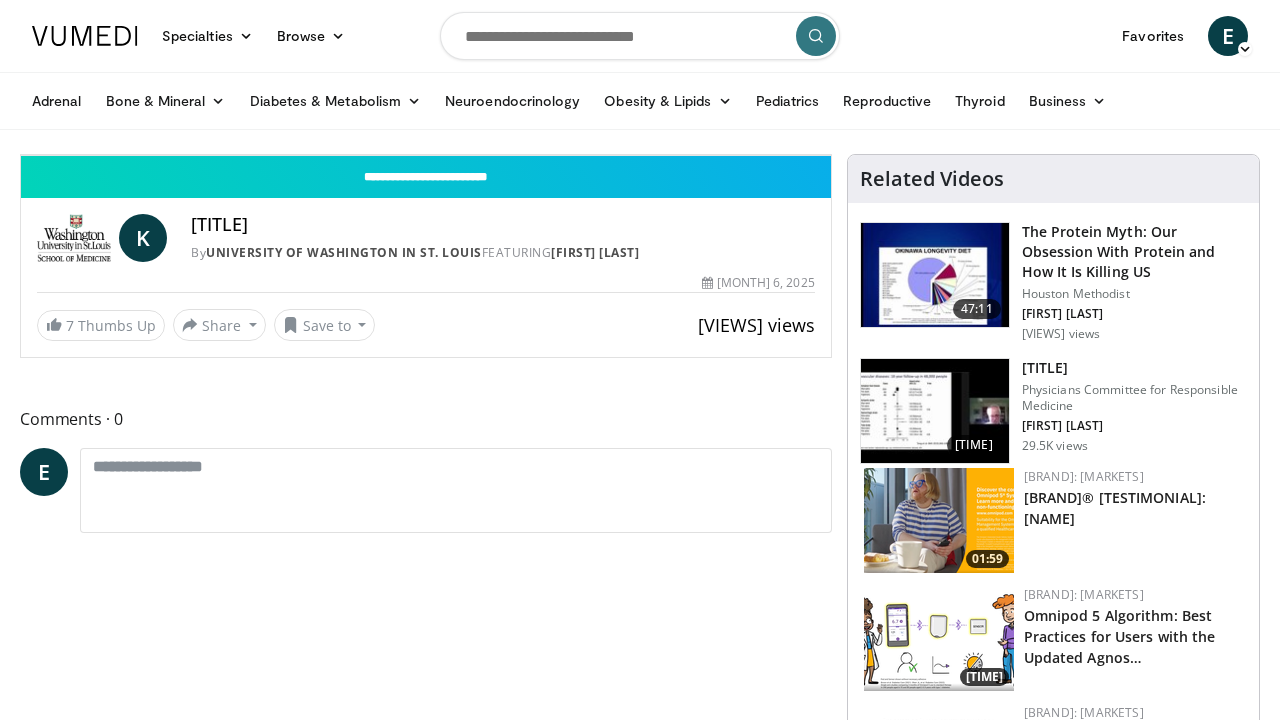 scroll, scrollTop: 108, scrollLeft: 0, axis: vertical 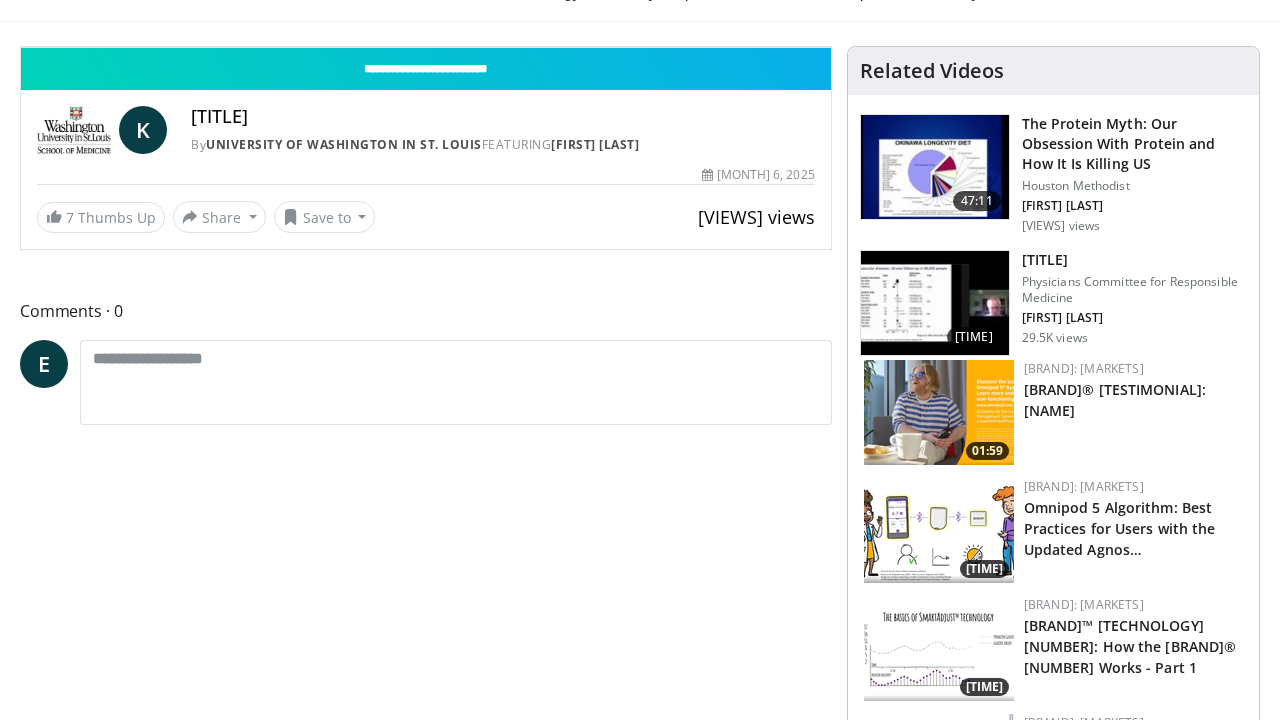 click at bounding box center (426, 47) 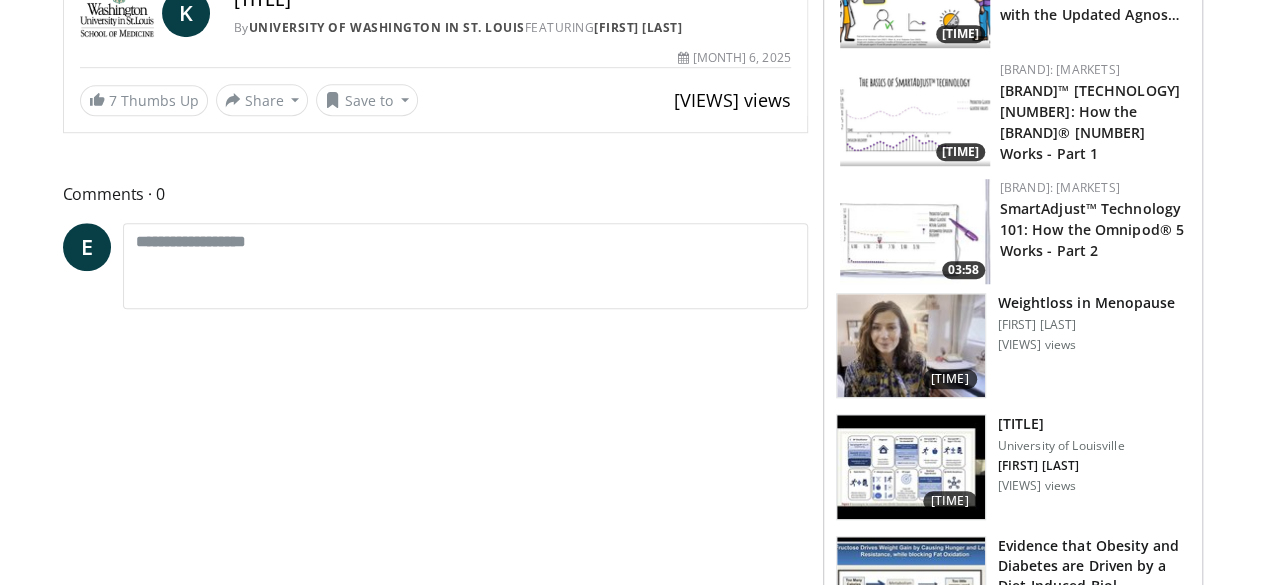 scroll, scrollTop: 645, scrollLeft: 0, axis: vertical 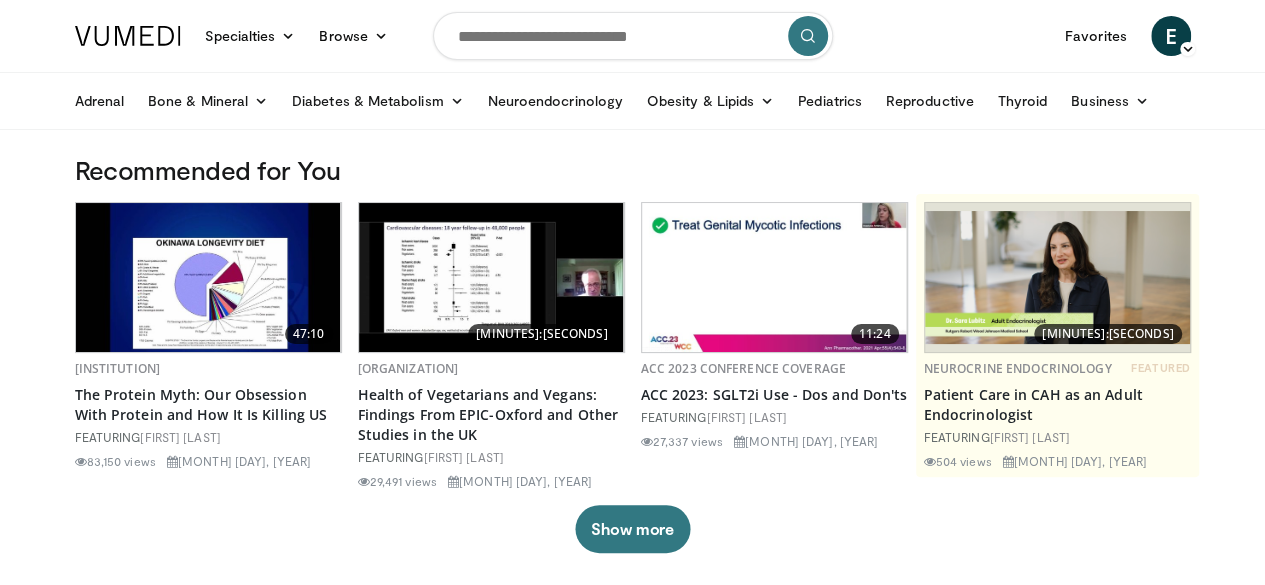 click at bounding box center [1187, 49] 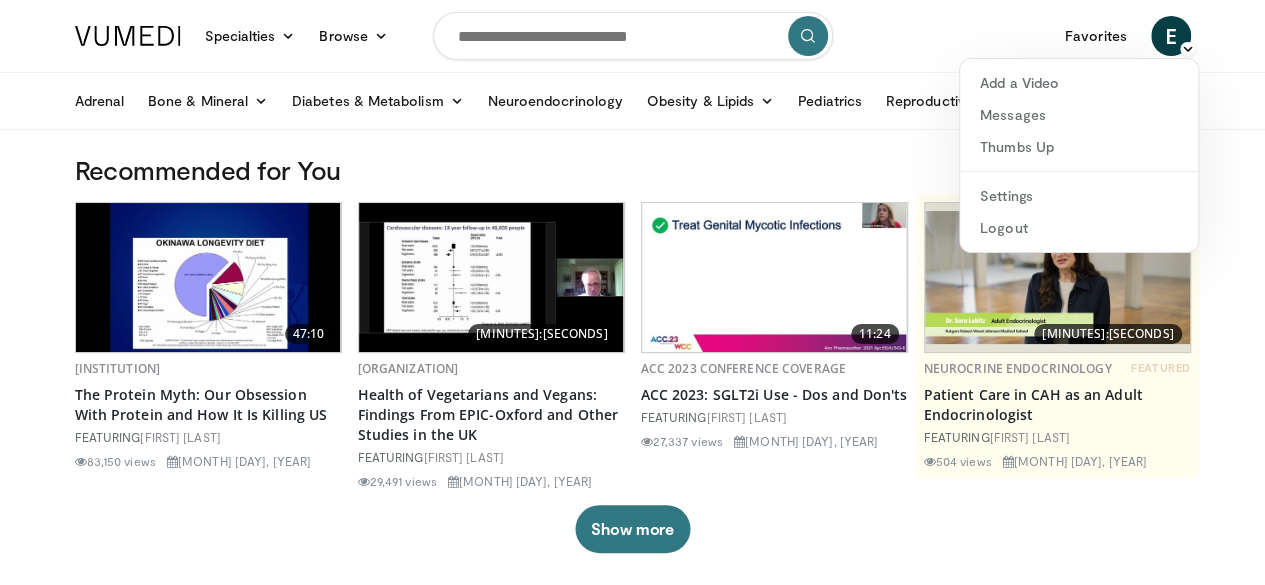 click on "Specialties
Adult & Family Medicine
Allergy, Asthma, Immunology
Anesthesiology
Cardiology
Dental
Dermatology
Endocrinology
Gastroenterology & Hepatology
General Surgery
Hematology & Oncology
Infectious Disease
Nephrology
Neurology
Neurosurgery
Obstetrics & Gynecology
Ophthalmology
Oral Maxillofacial
Orthopaedics
Otolaryngology
Pediatrics
Plastic Surgery
Podiatry
Psychiatry
Pulmonology
Radiation Oncology
Radiology
Rheumatology
Urology
Browse
E" at bounding box center (633, 36) 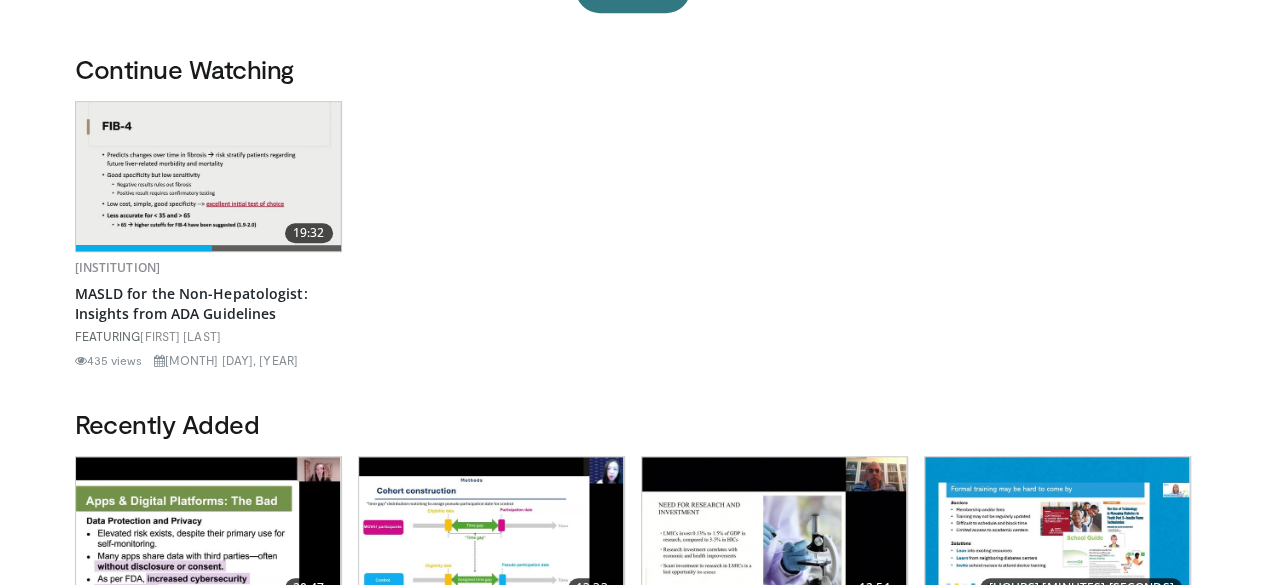 scroll, scrollTop: 542, scrollLeft: 0, axis: vertical 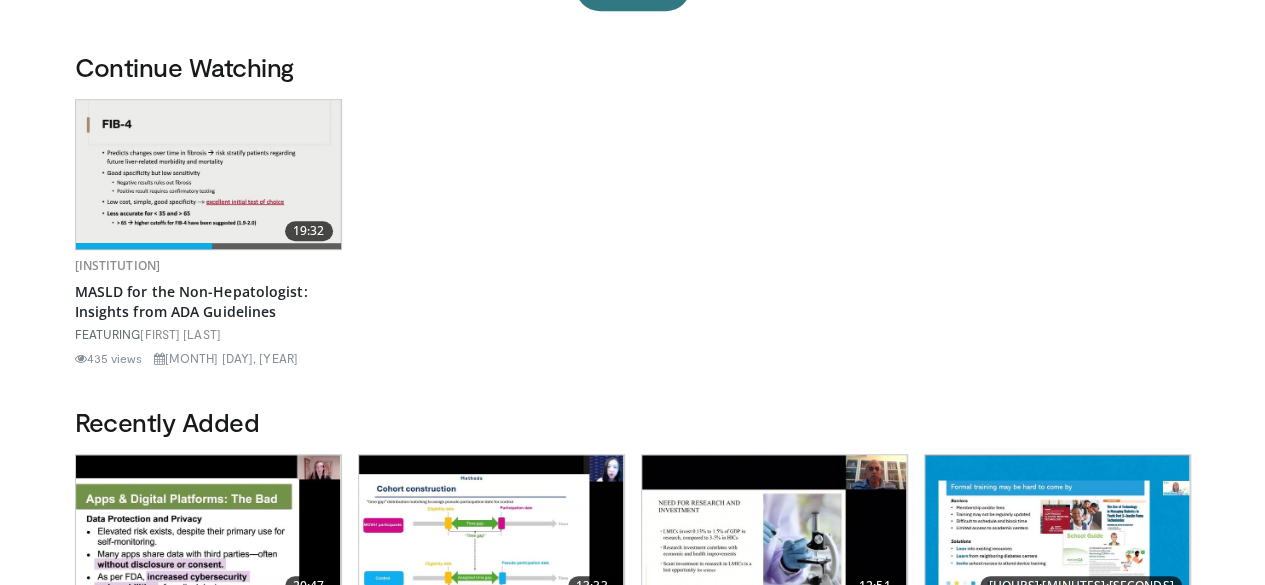 click at bounding box center [208, 174] 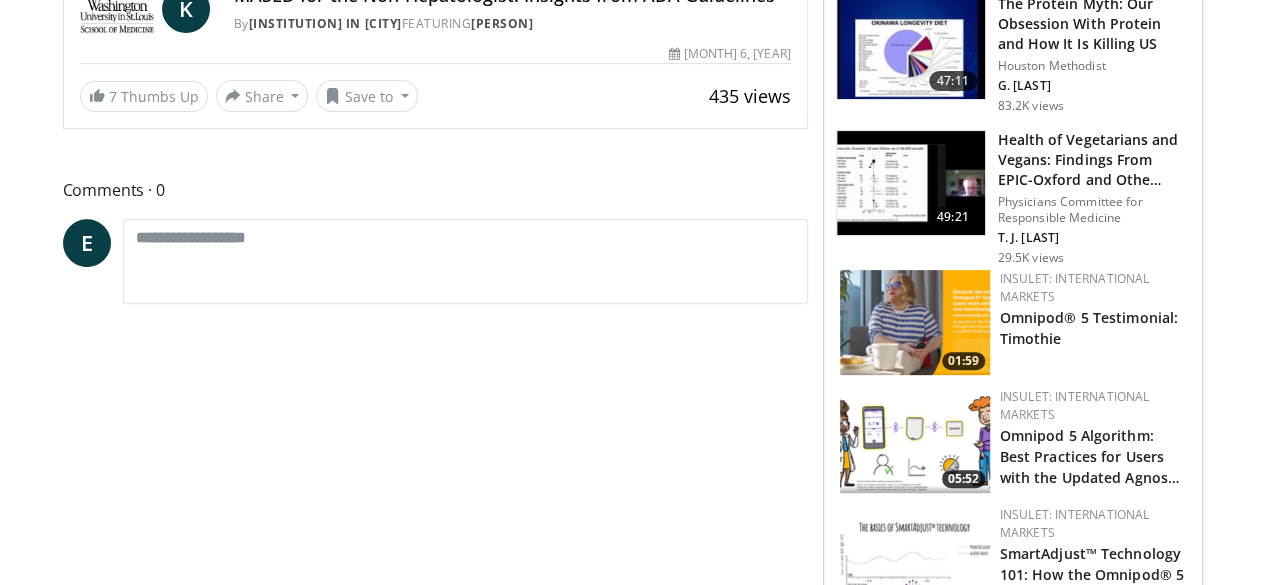 scroll, scrollTop: 229, scrollLeft: 0, axis: vertical 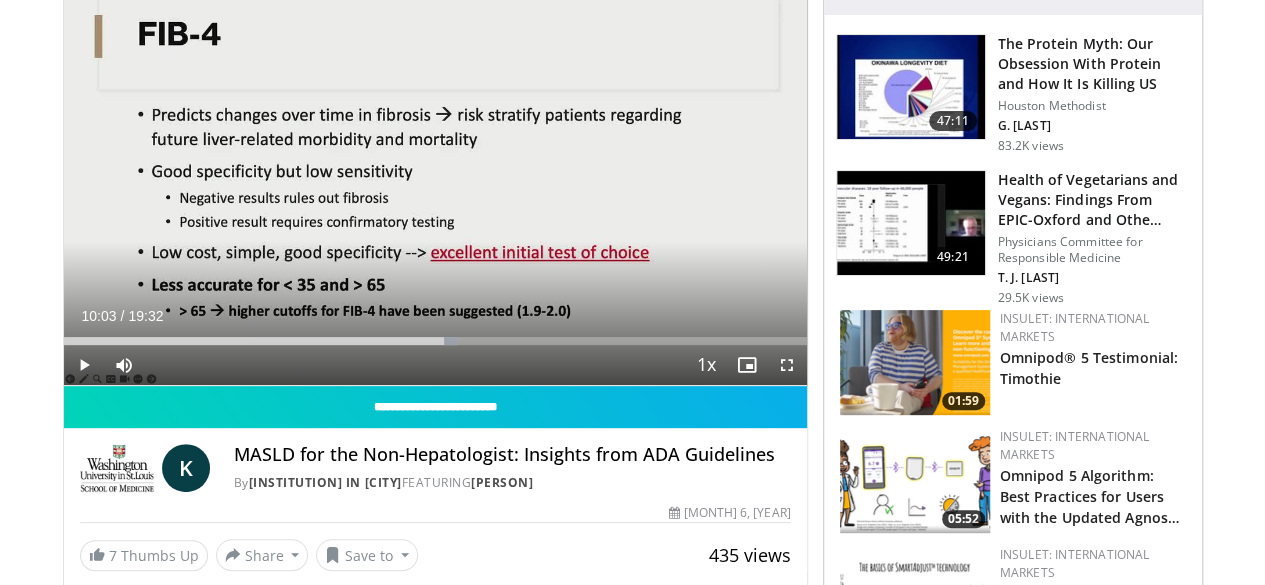 click at bounding box center [435, 176] 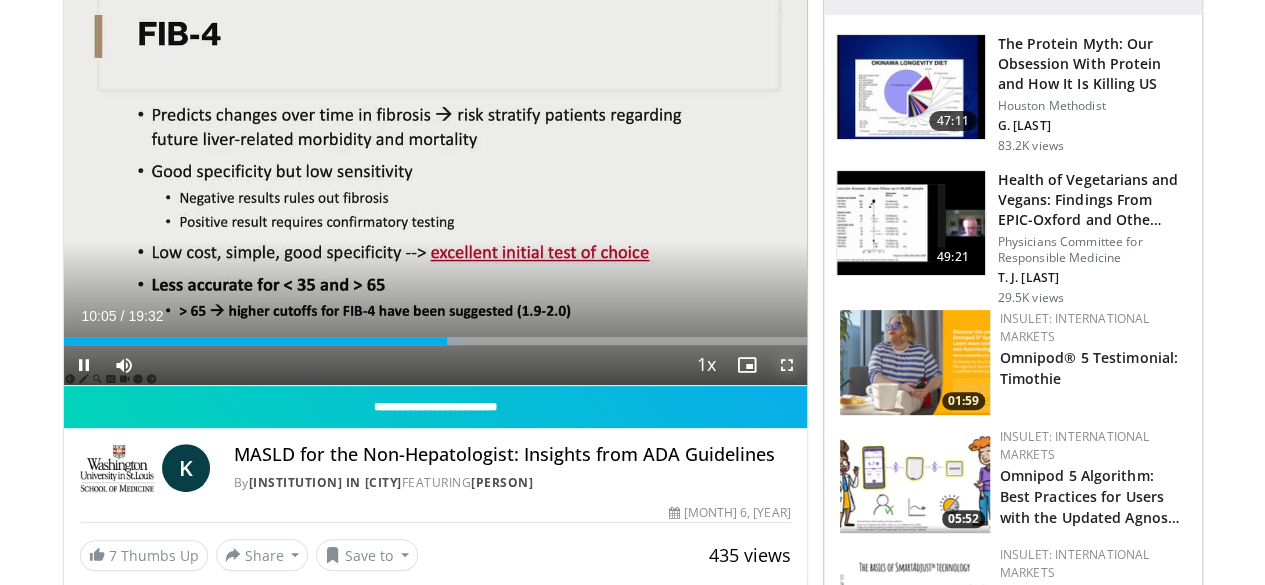 click at bounding box center [787, 365] 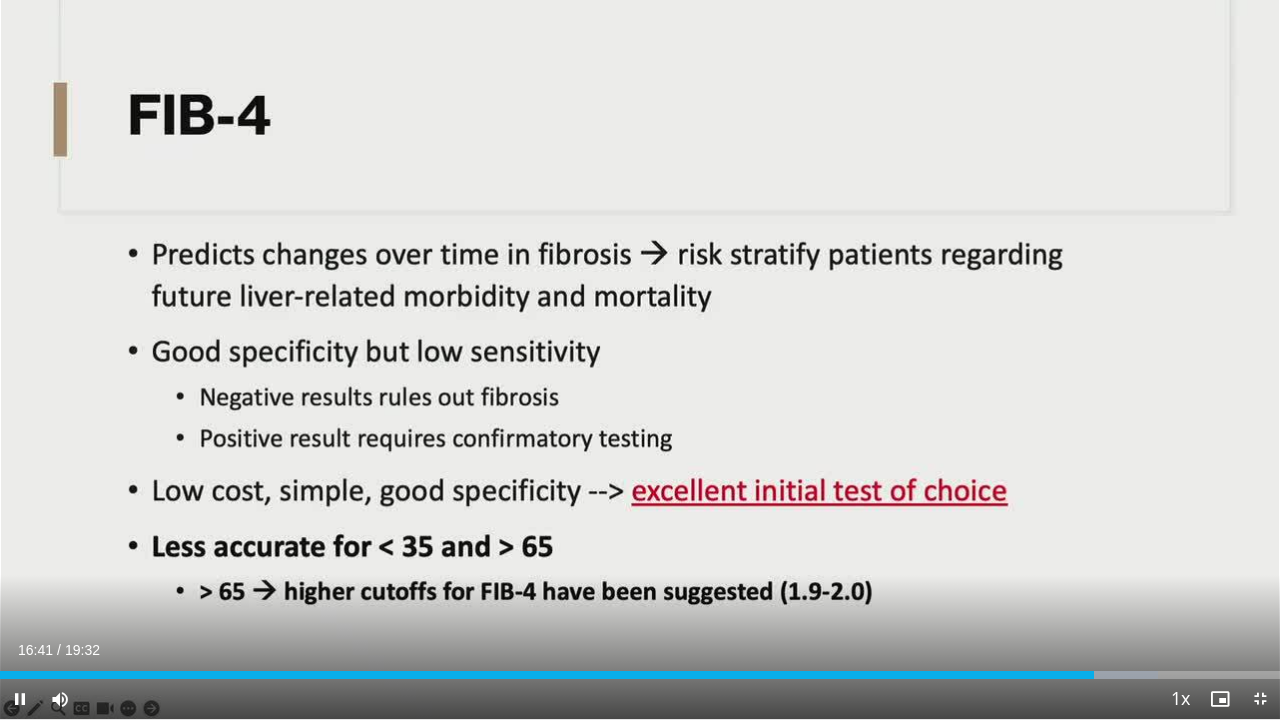 click on "10 seconds
Tap to unmute" at bounding box center [640, 359] 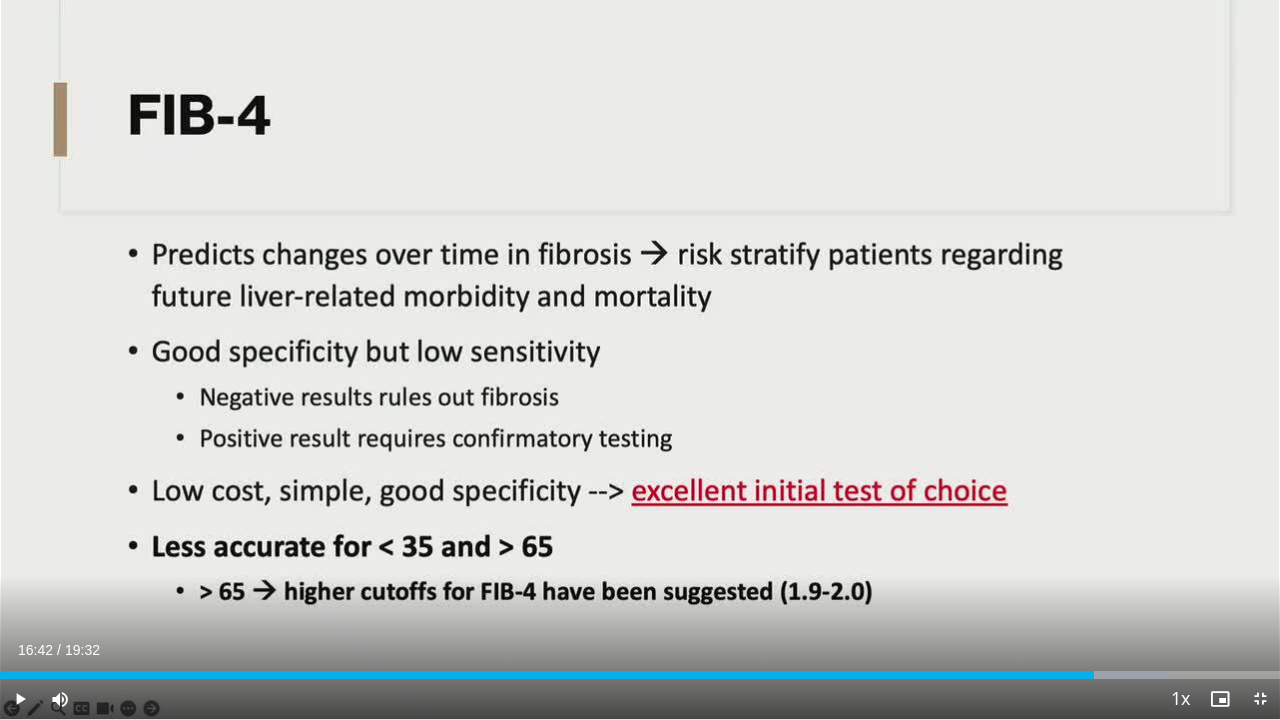click at bounding box center (640, 360) 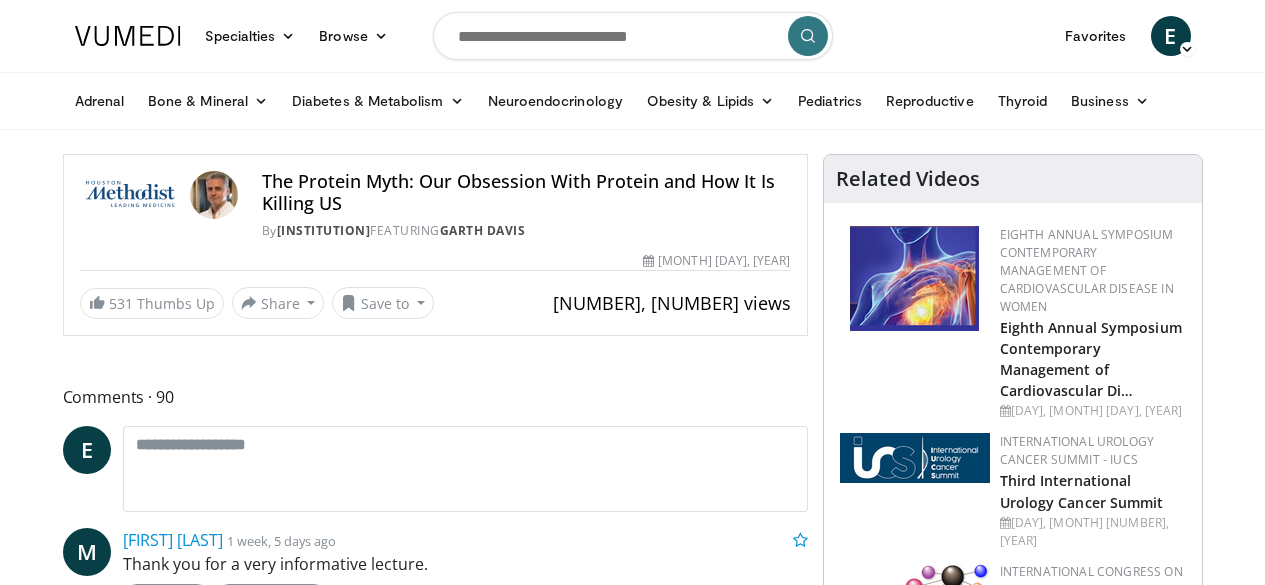 scroll, scrollTop: 0, scrollLeft: 0, axis: both 